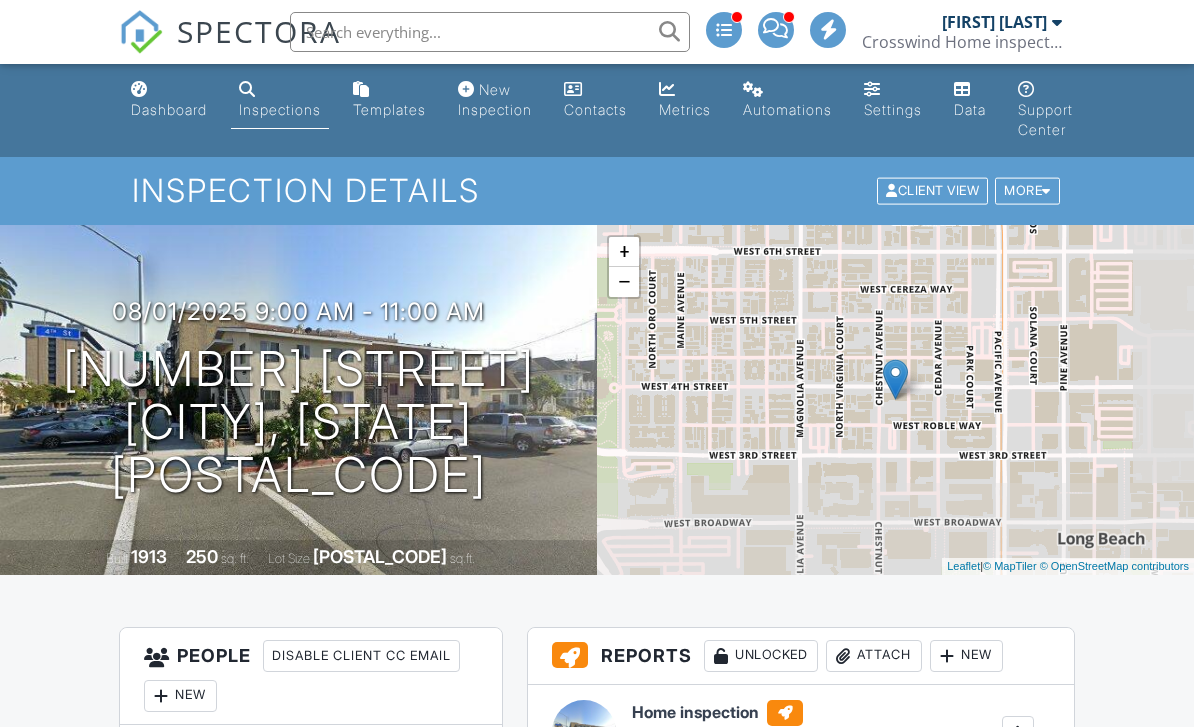 scroll, scrollTop: 154, scrollLeft: 0, axis: vertical 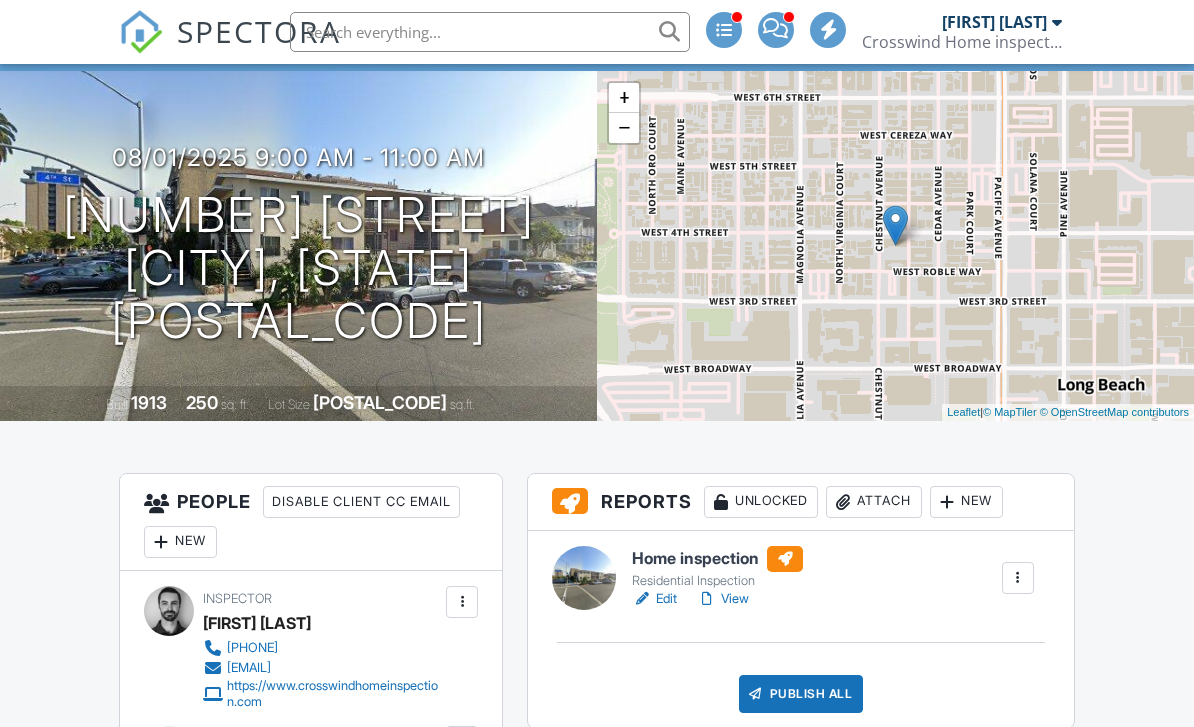 click on "Publish All" at bounding box center (801, 694) 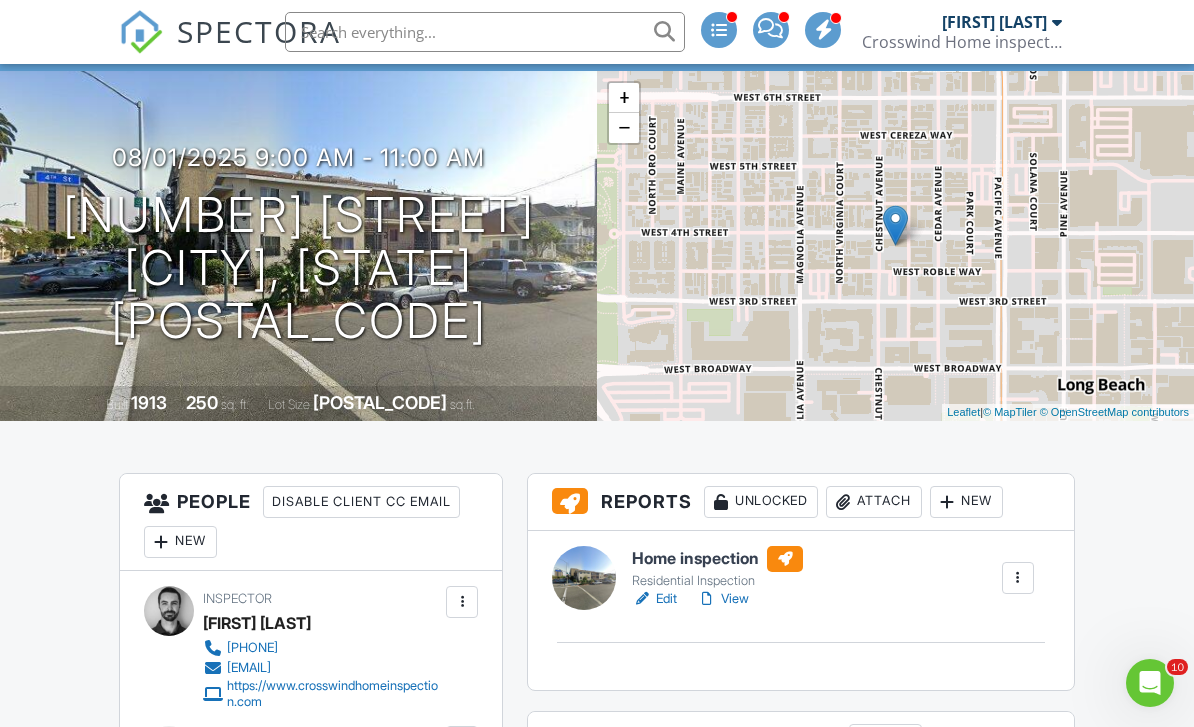 scroll, scrollTop: 0, scrollLeft: 0, axis: both 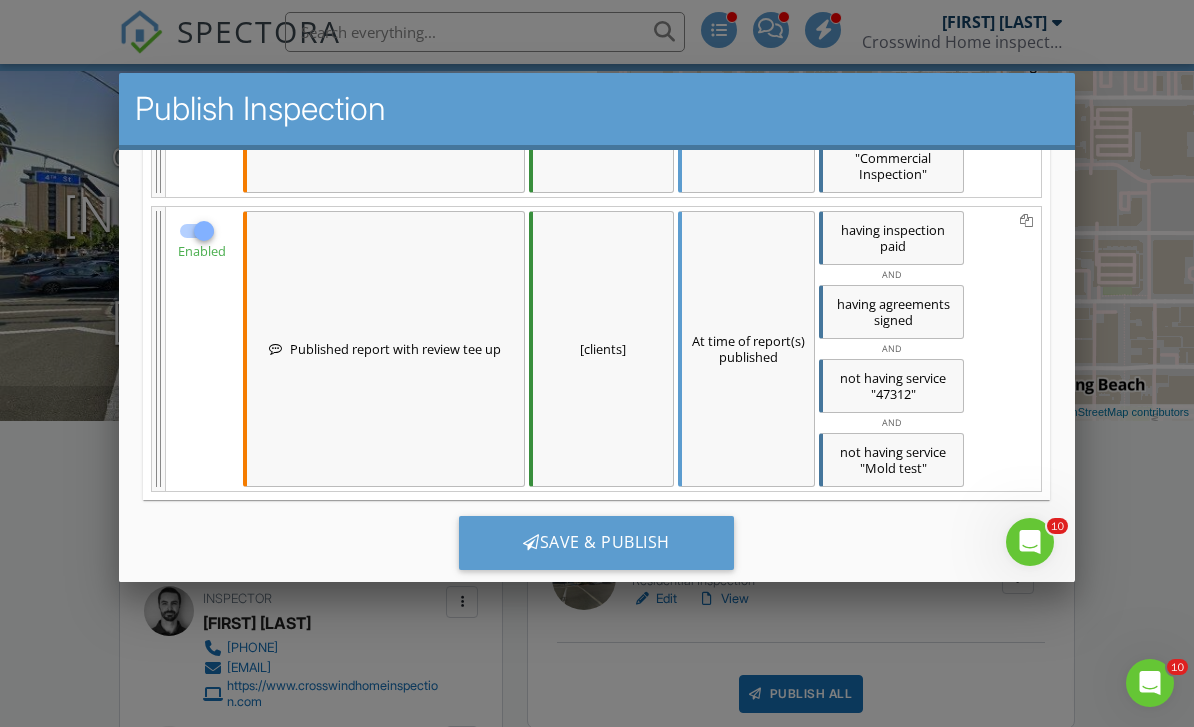 click on "Save & Publish" at bounding box center [596, 542] 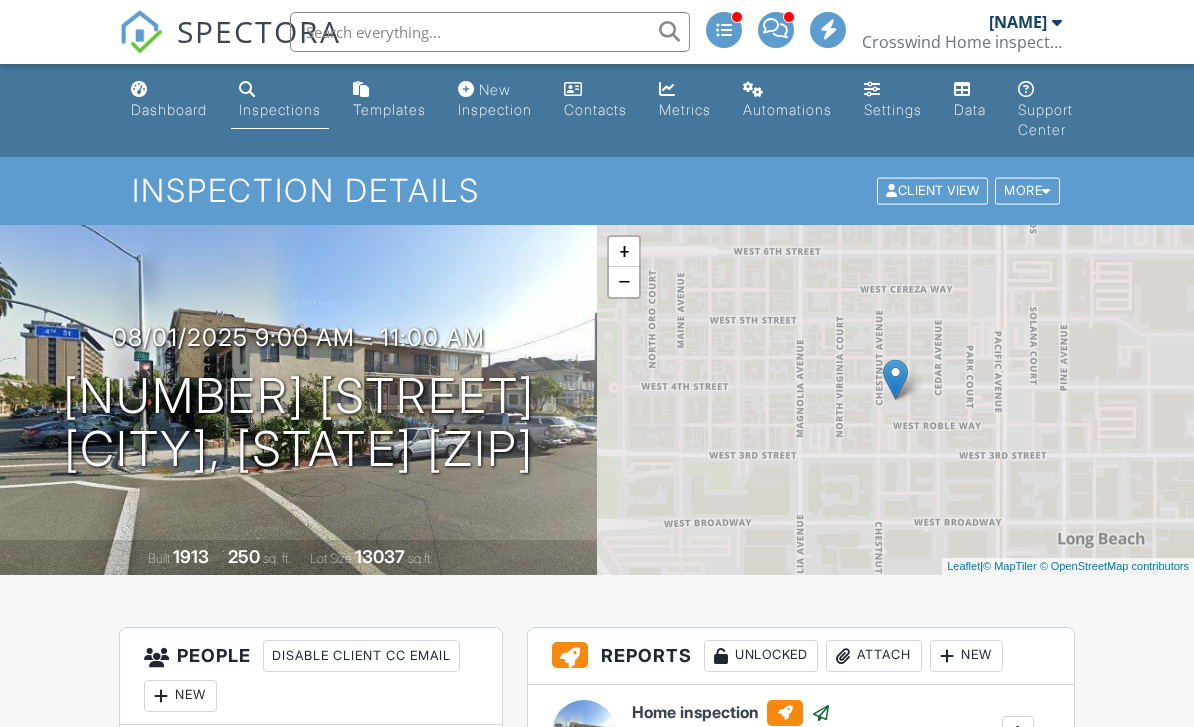 scroll, scrollTop: 0, scrollLeft: 0, axis: both 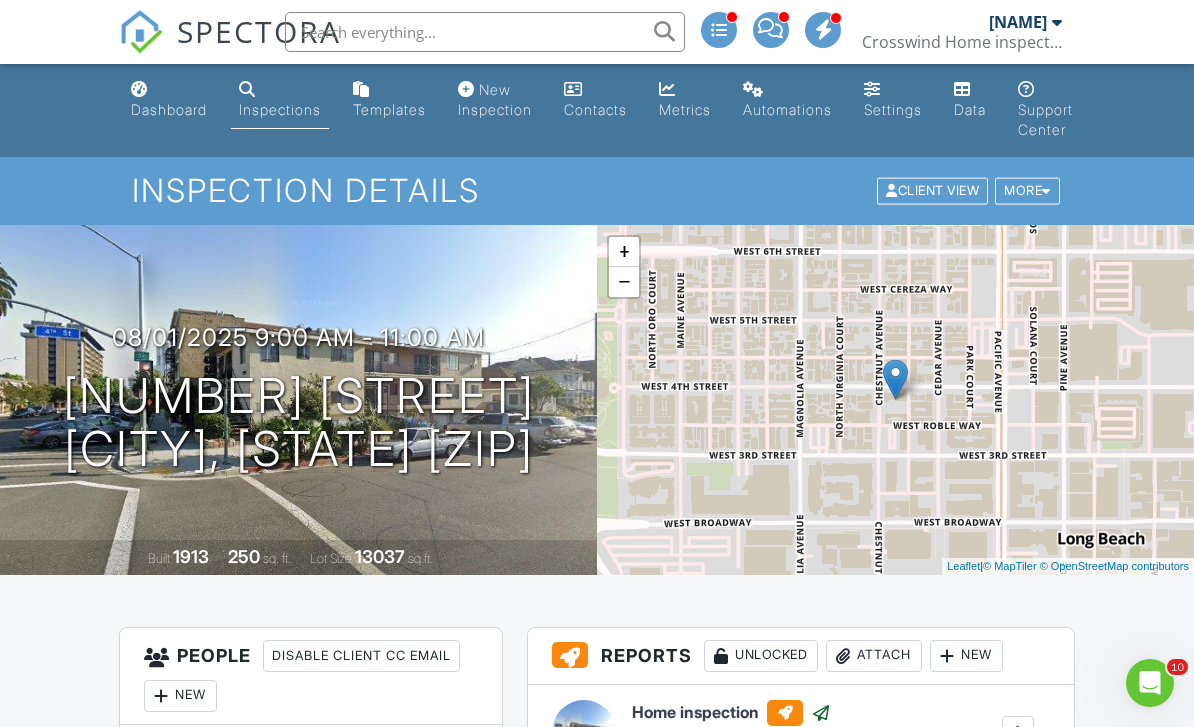 click on "Dashboard" at bounding box center [169, 109] 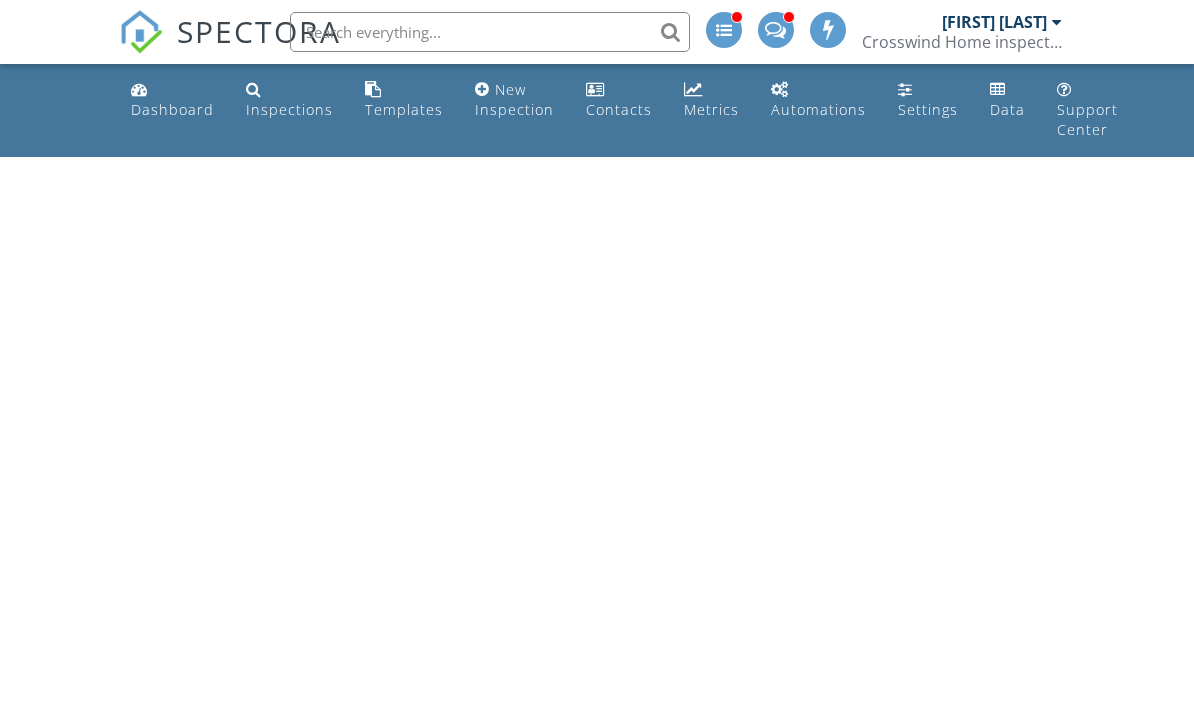 scroll, scrollTop: 0, scrollLeft: 0, axis: both 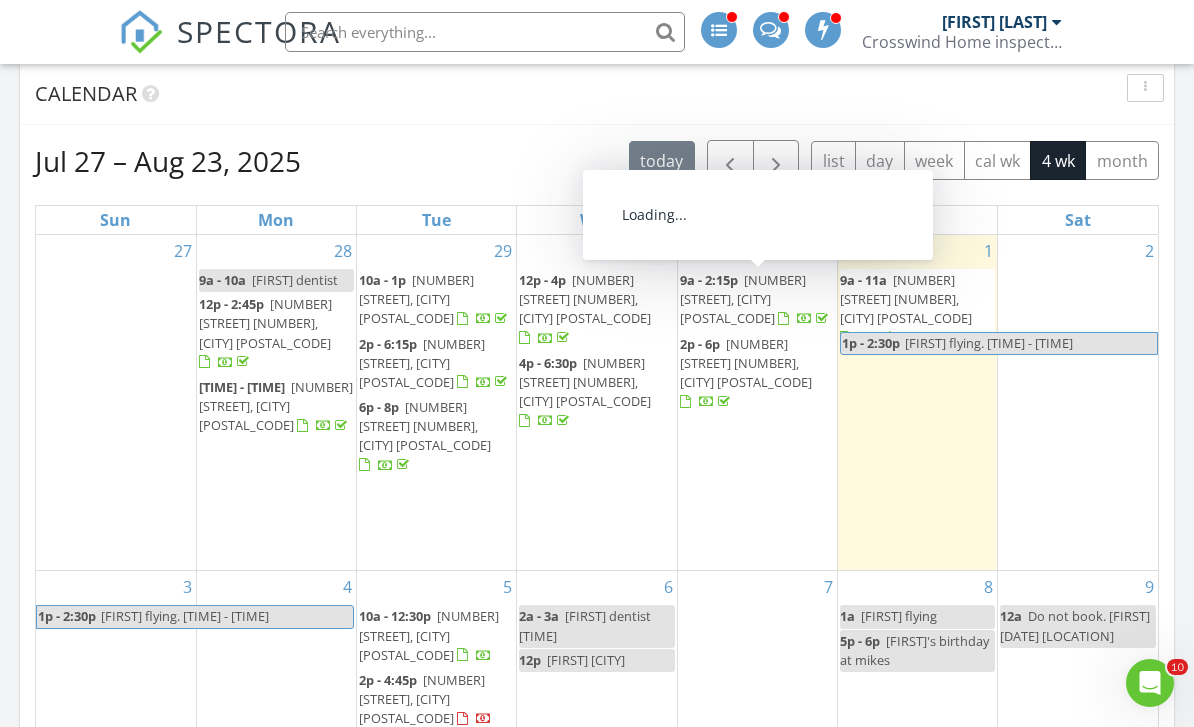 click on "[NUMBER] [STREET], [CITY] [POSTAL_CODE]" at bounding box center (743, 299) 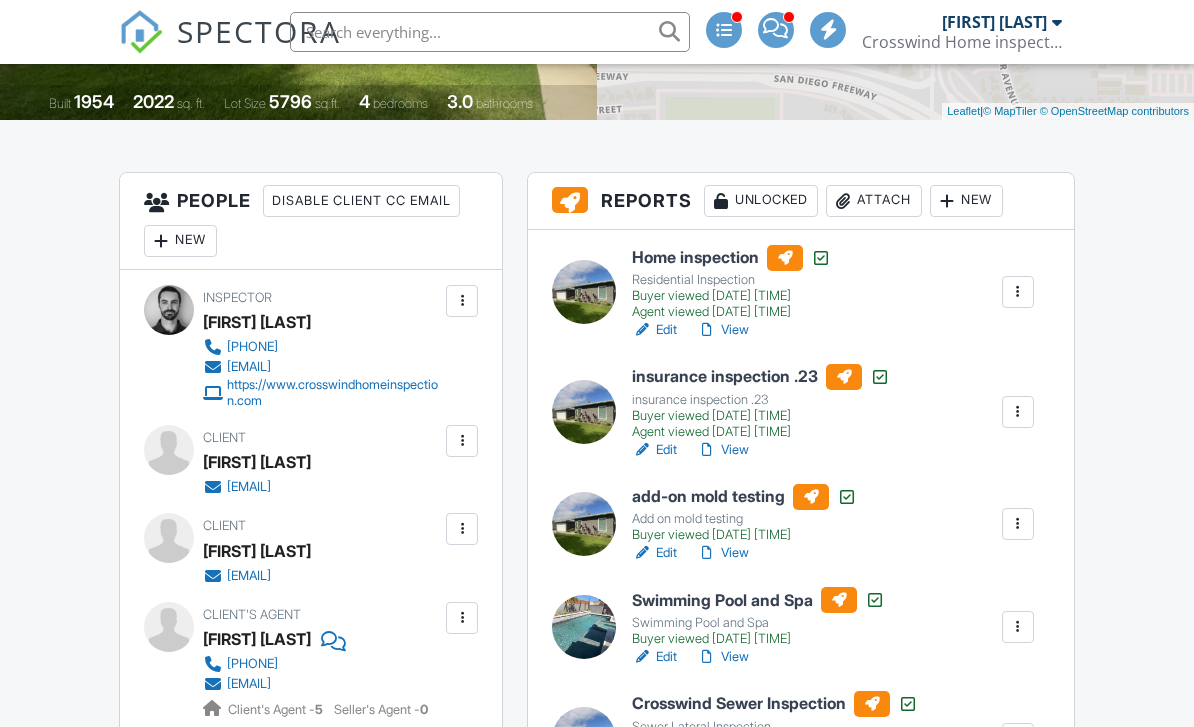 scroll, scrollTop: 455, scrollLeft: 0, axis: vertical 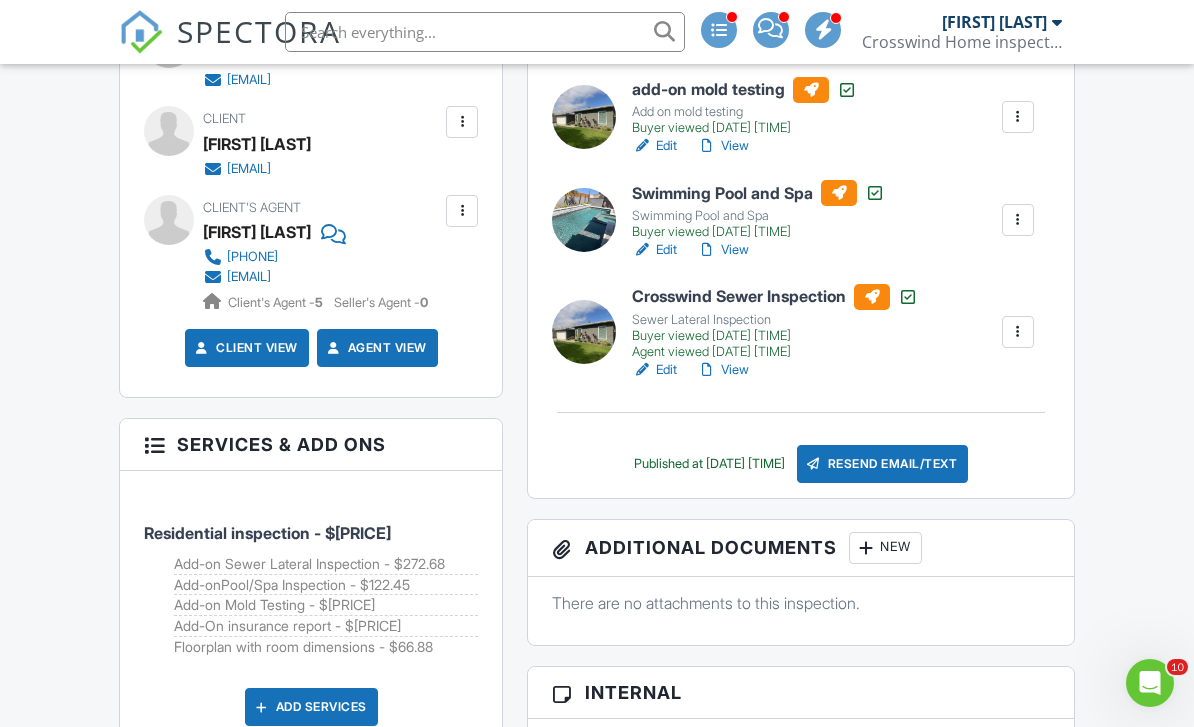 click at bounding box center [866, 548] 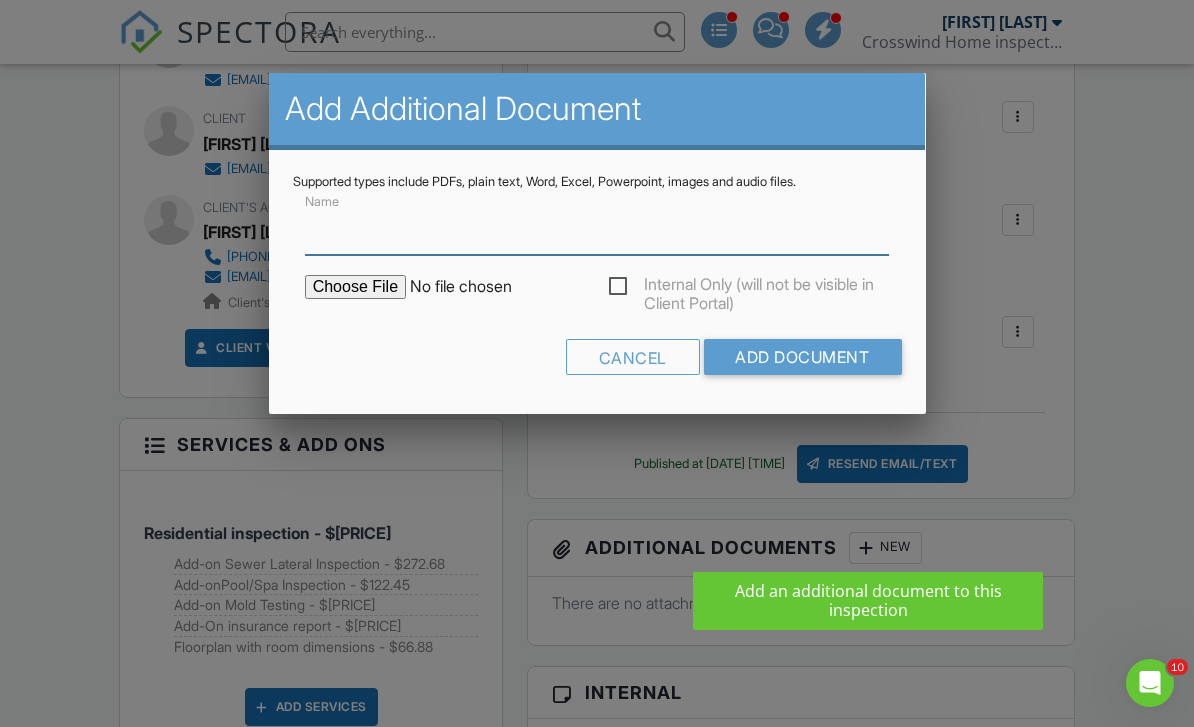 click on "Name" at bounding box center [597, 230] 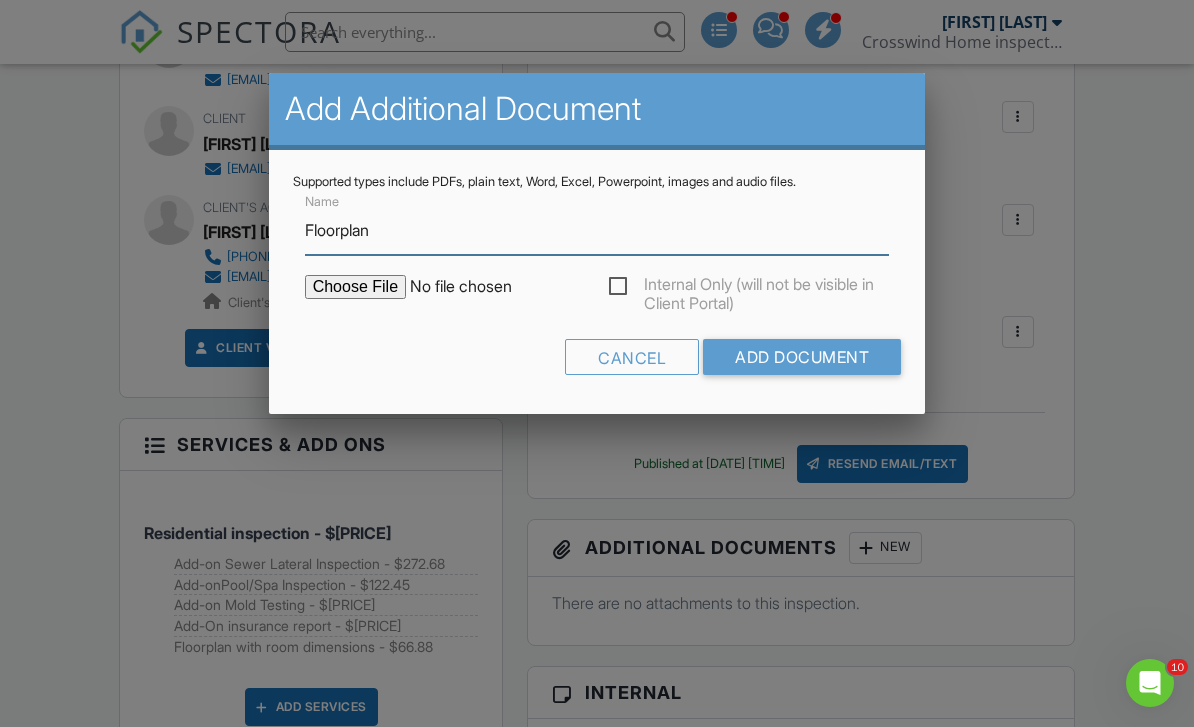 type on "Floorplan" 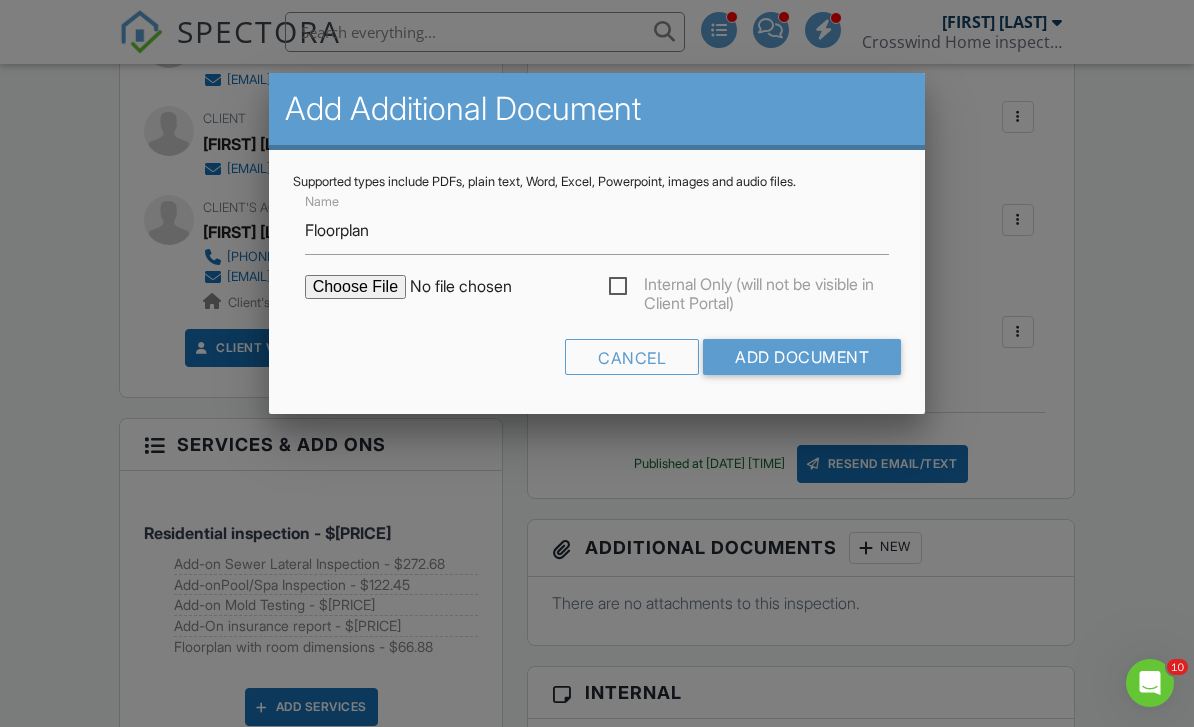 click at bounding box center (475, 287) 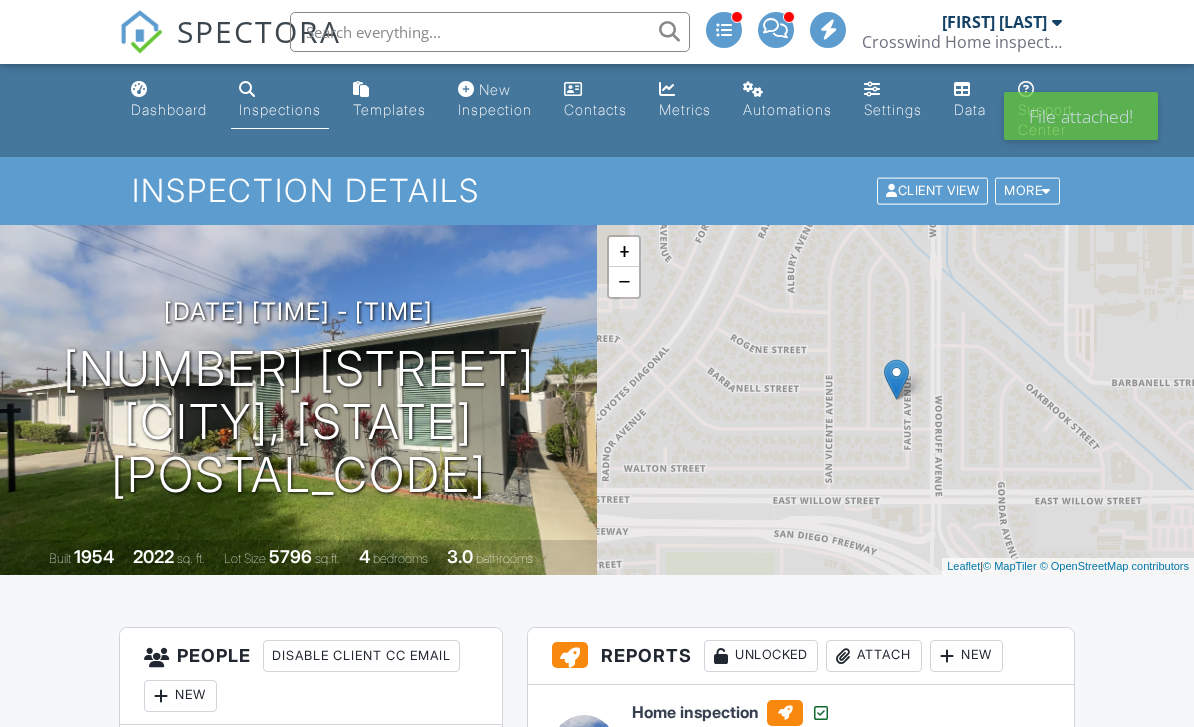 scroll, scrollTop: 0, scrollLeft: 0, axis: both 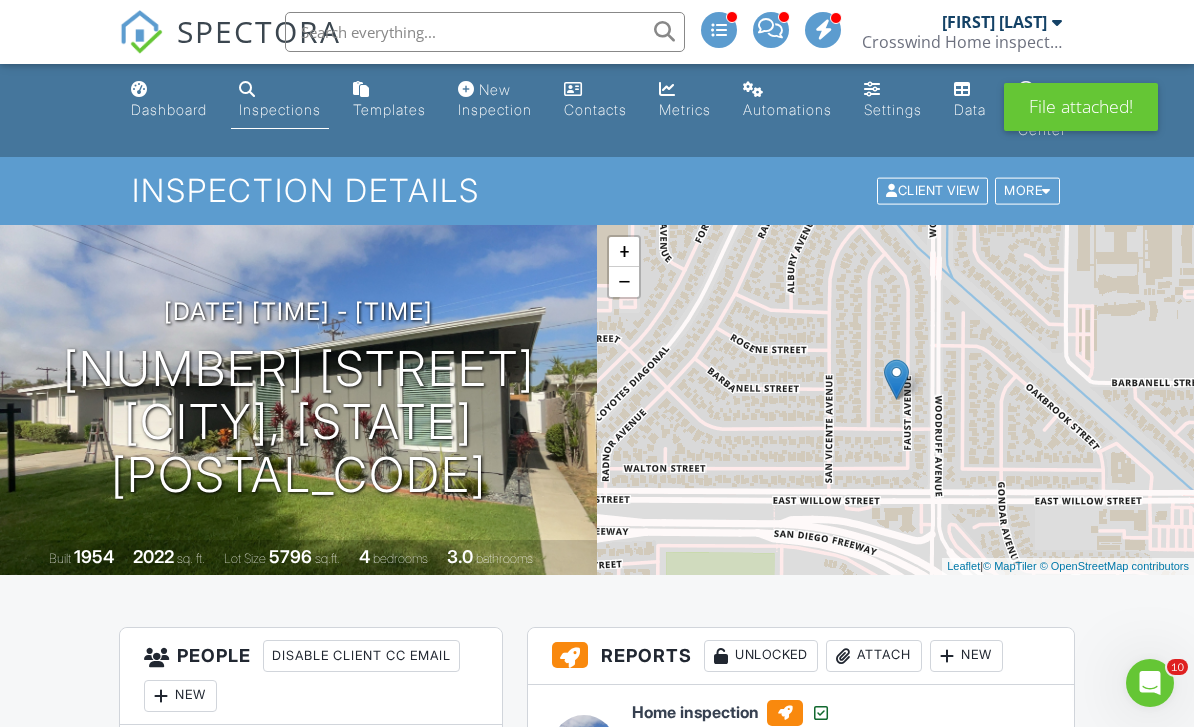 click on "Dashboard" at bounding box center (169, 109) 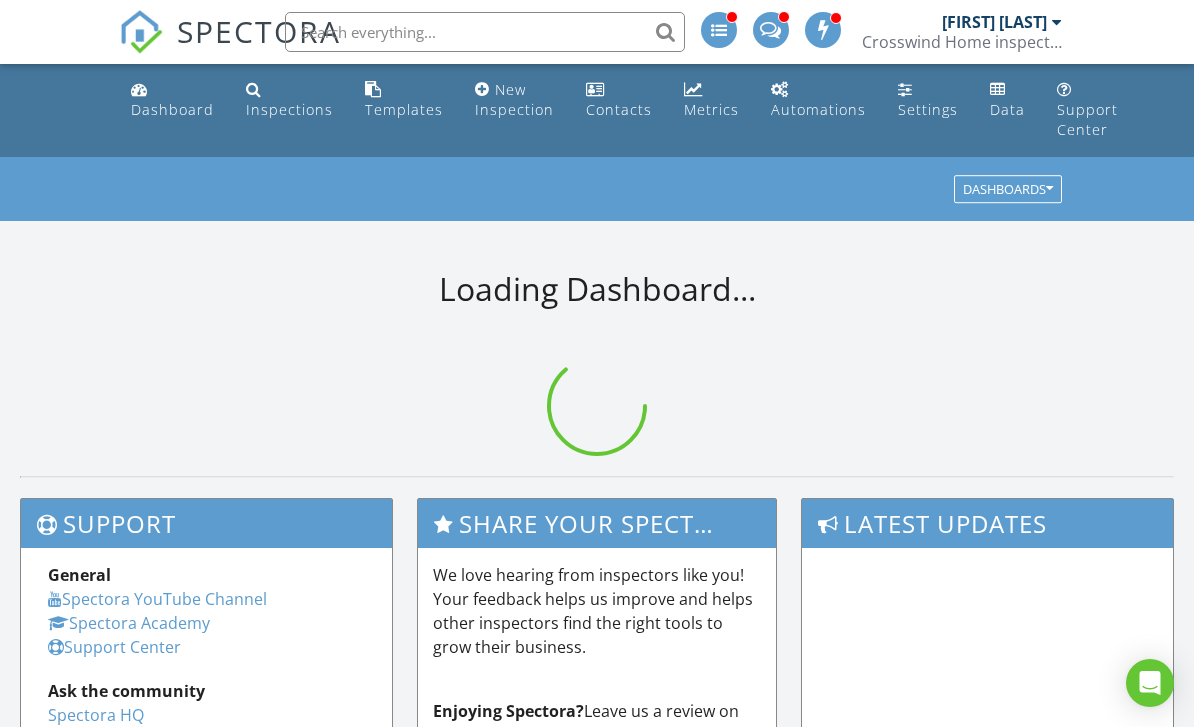 scroll, scrollTop: 0, scrollLeft: 0, axis: both 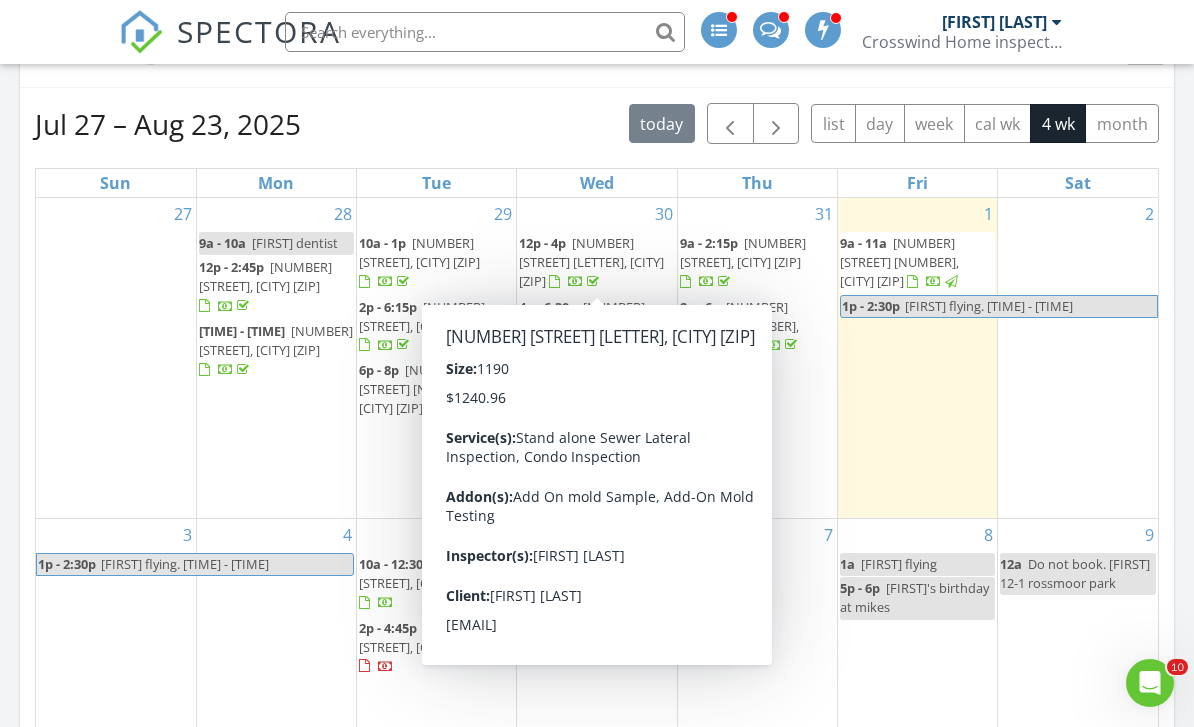 click on "16778 Bayview Dr B, Huntington Beach 92649" at bounding box center [591, 262] 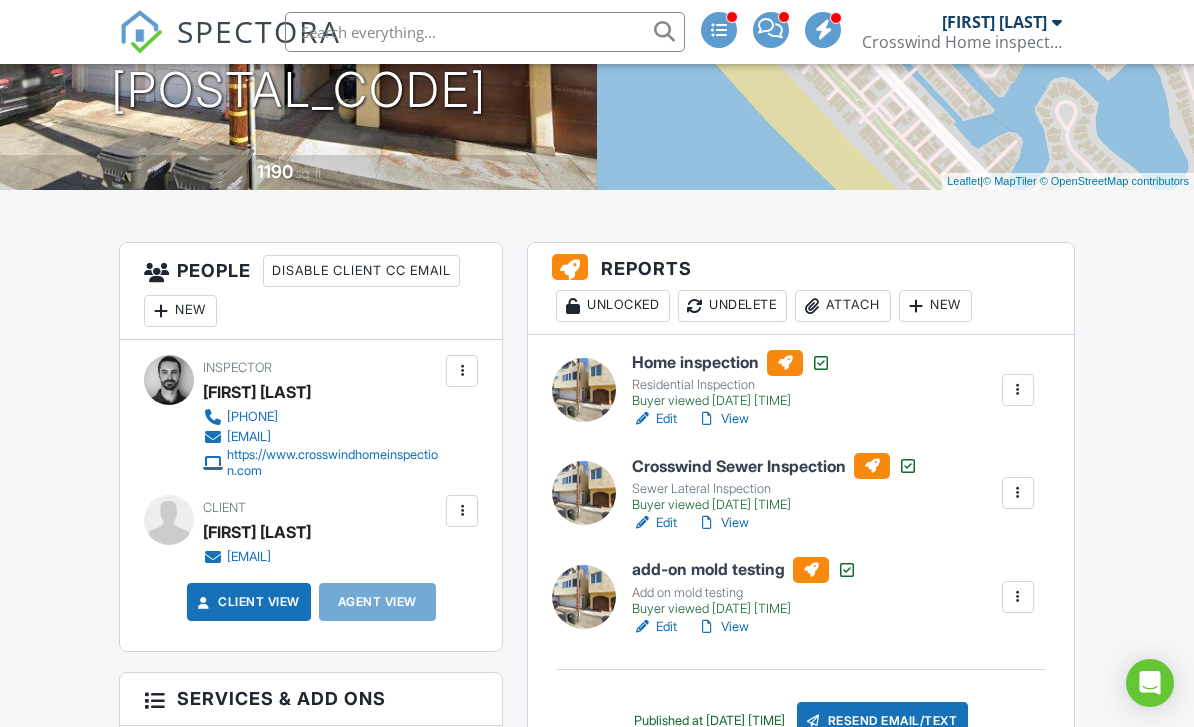 scroll, scrollTop: 385, scrollLeft: 0, axis: vertical 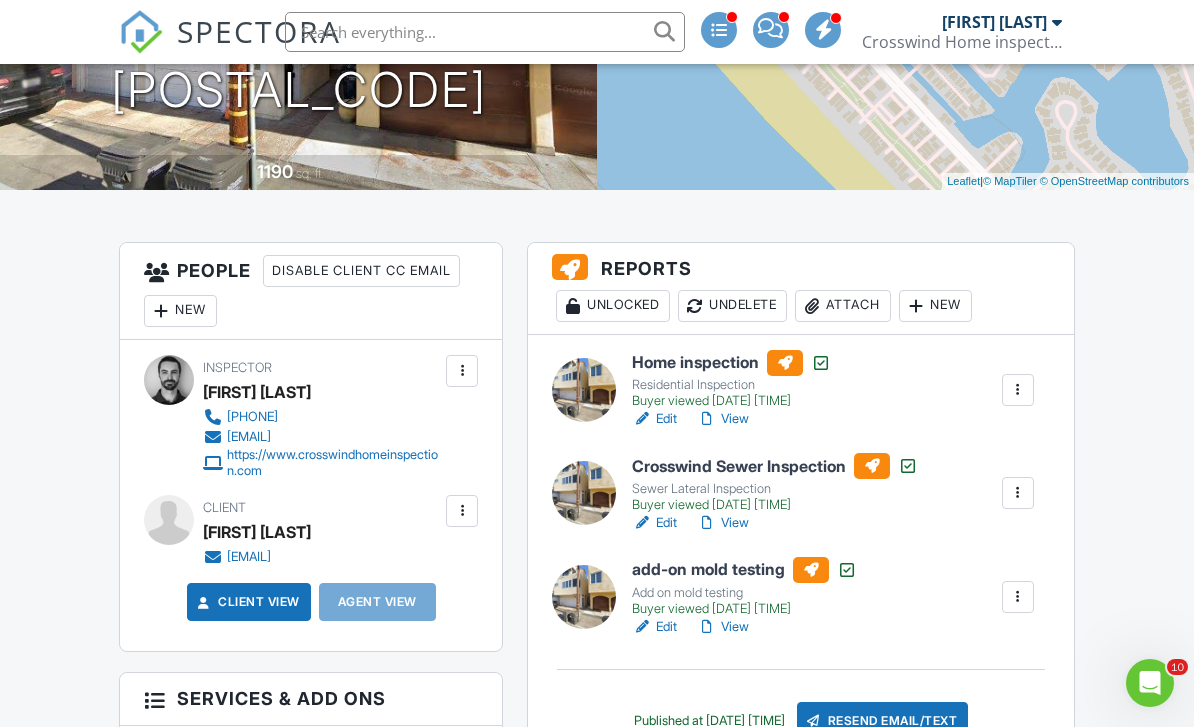 click on "Attach" at bounding box center [843, 306] 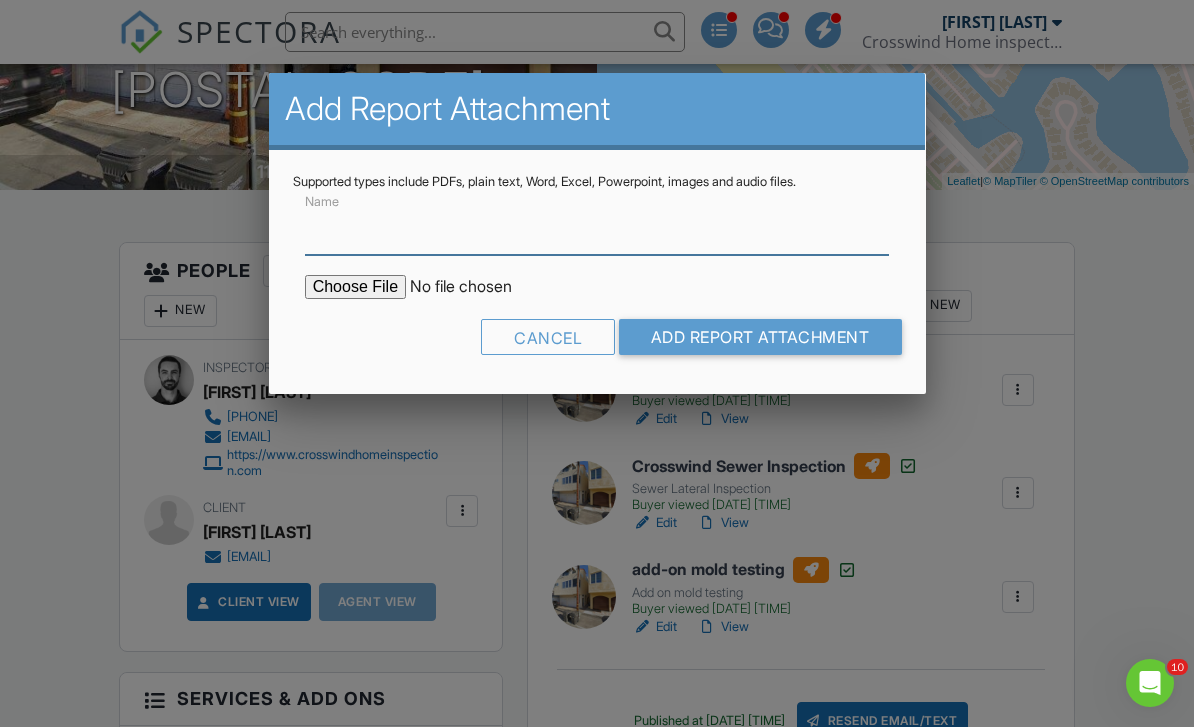 click on "Name" at bounding box center (597, 230) 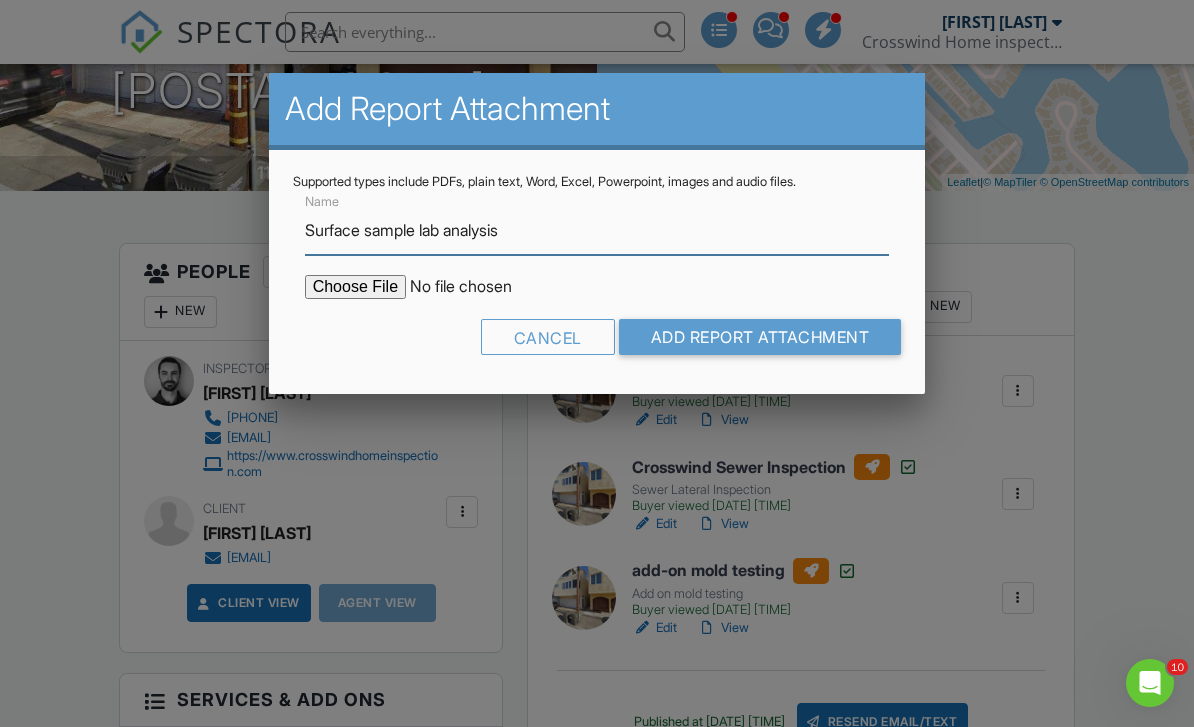 type on "Surface sample lab analysis" 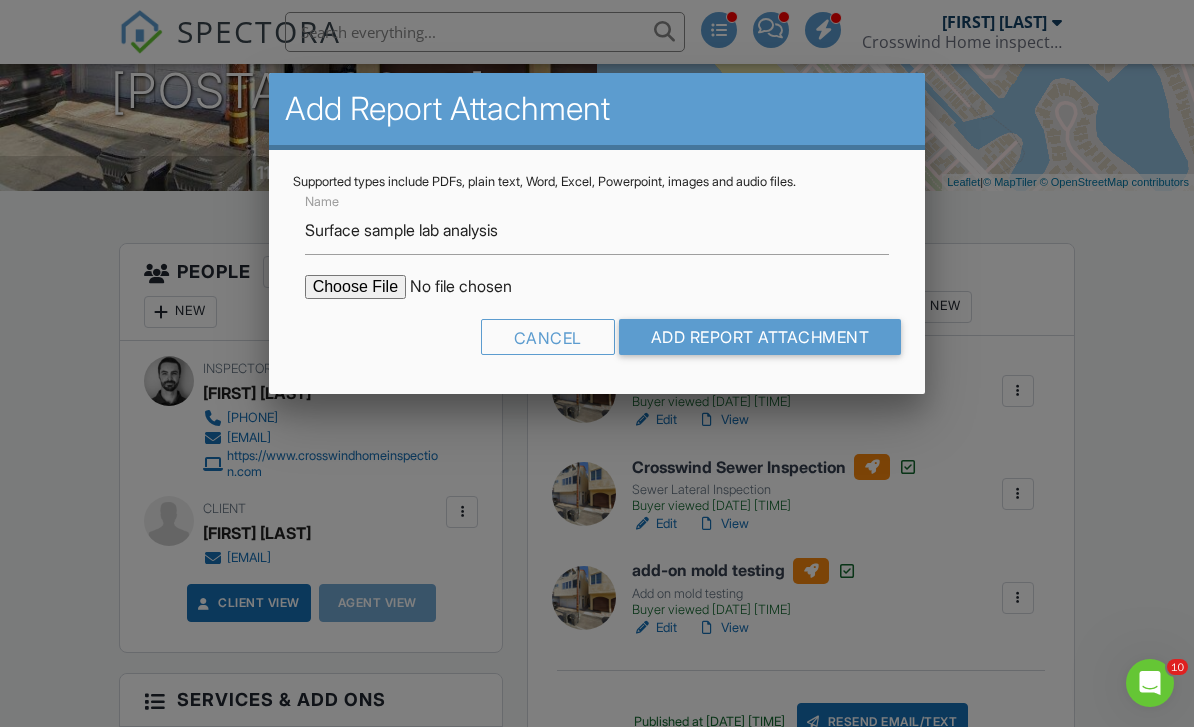 click at bounding box center [475, 287] 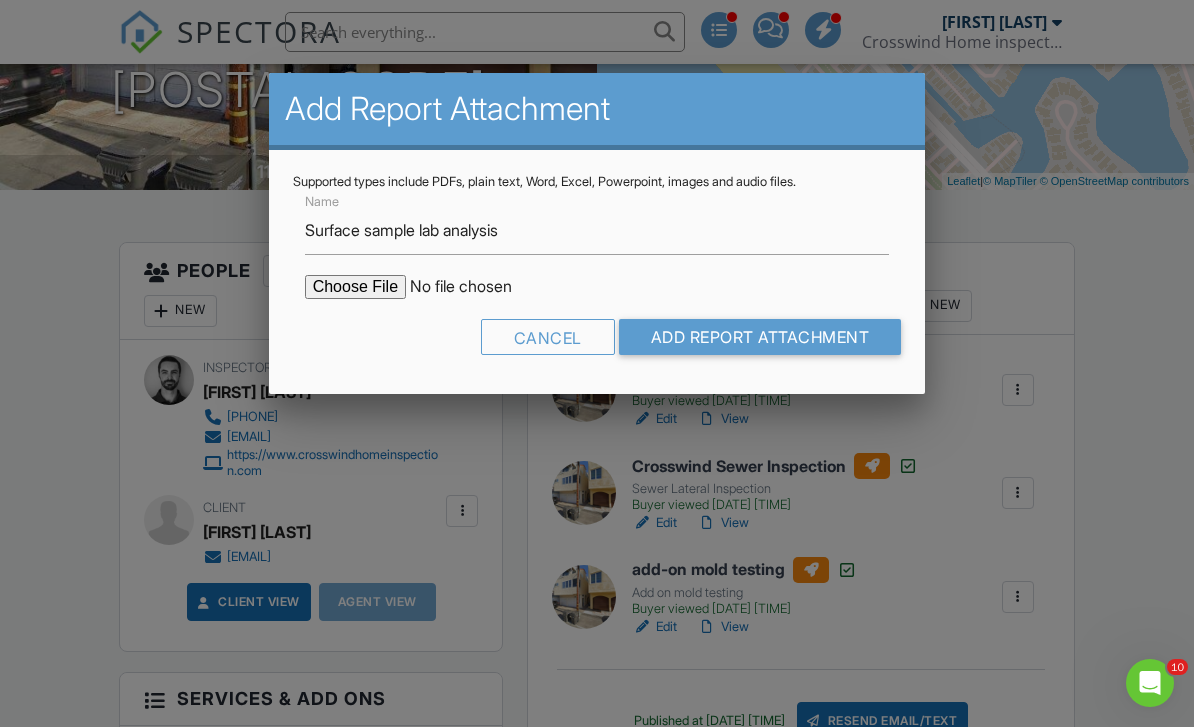 type on "C:\fakepath\16778 Bayview surface sample analysis.pdf" 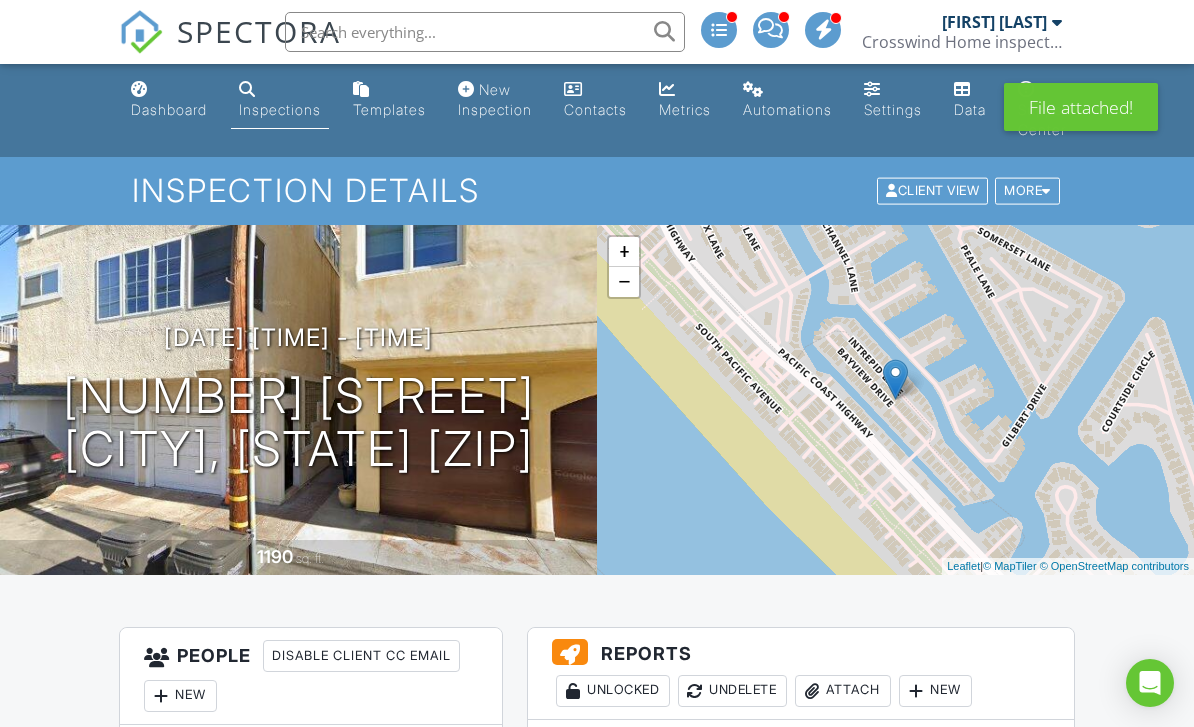 scroll, scrollTop: 0, scrollLeft: 0, axis: both 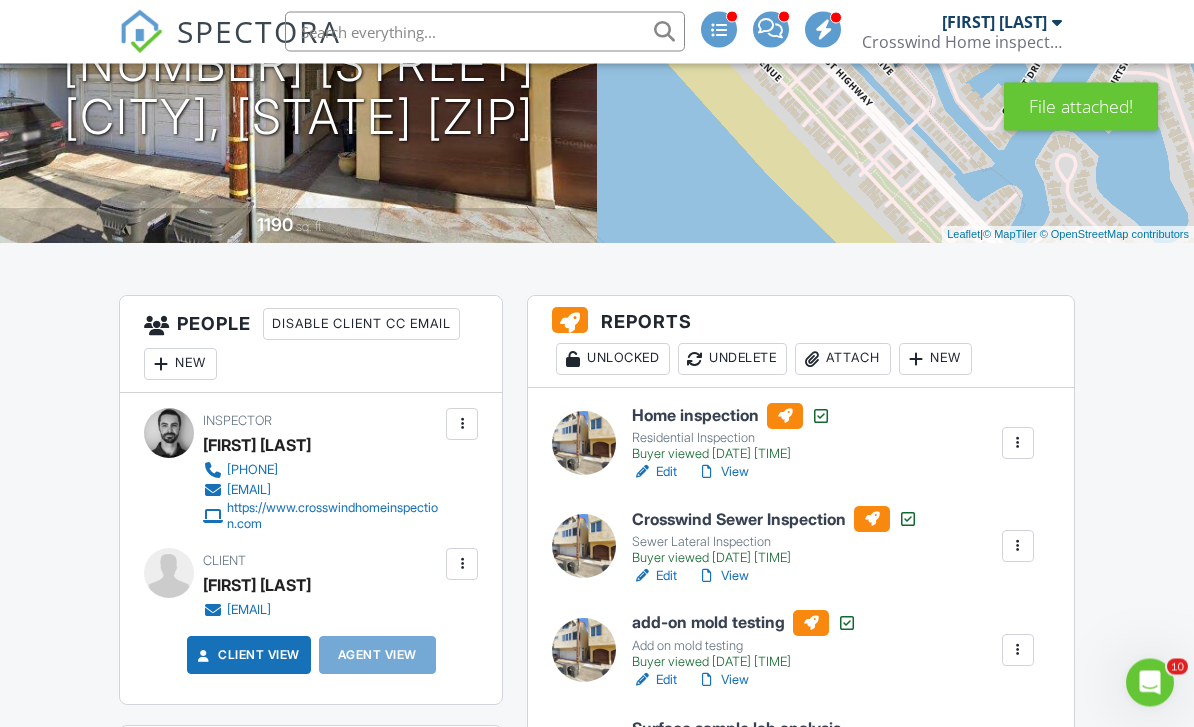 click on "Attach" at bounding box center [843, 360] 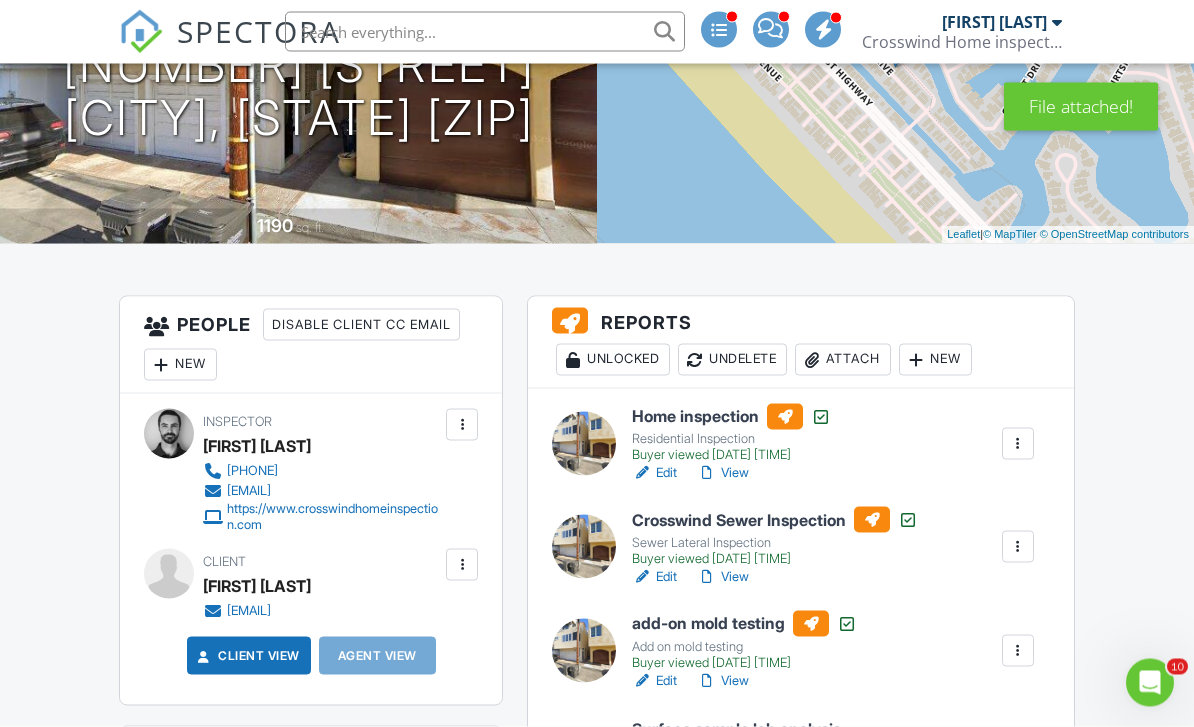 scroll, scrollTop: 332, scrollLeft: 0, axis: vertical 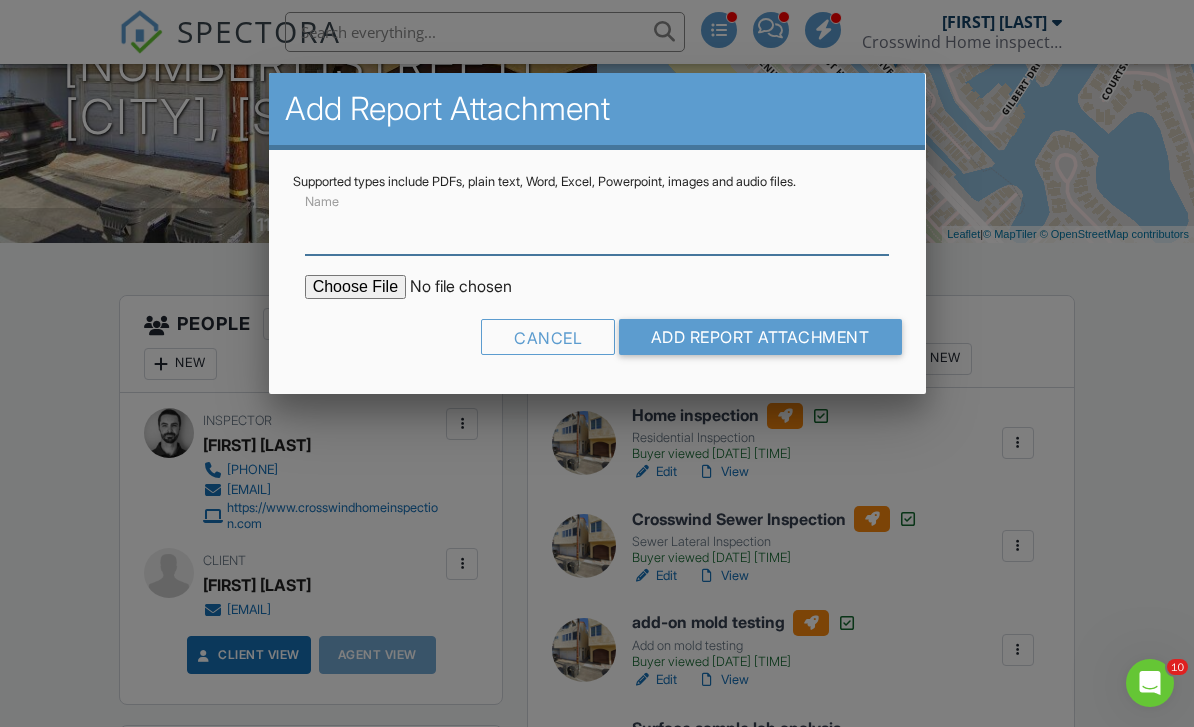 click on "Name" at bounding box center [597, 230] 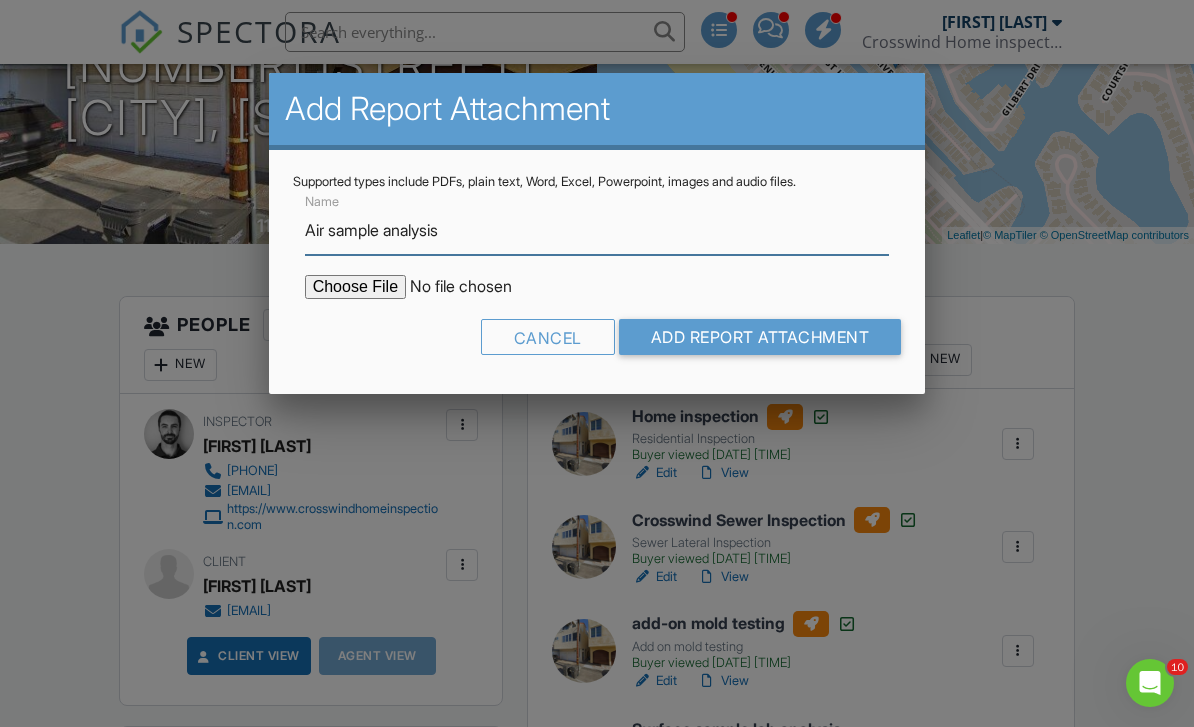 type on "Air sample analysis" 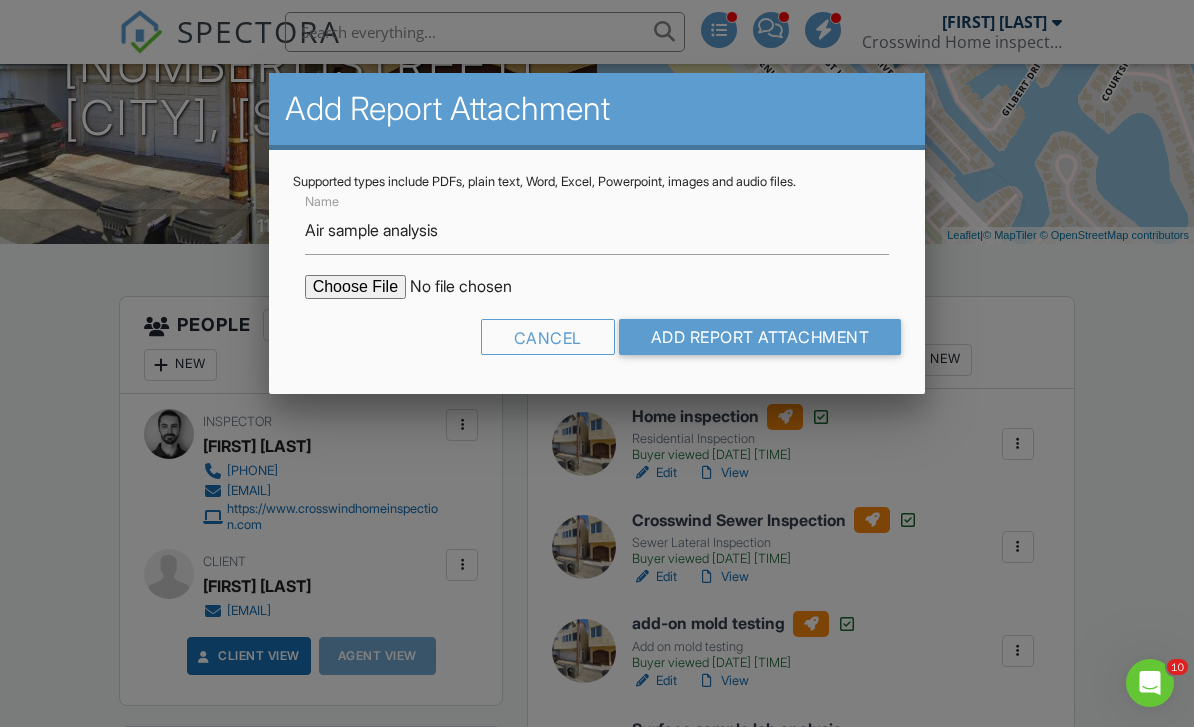 click at bounding box center (475, 287) 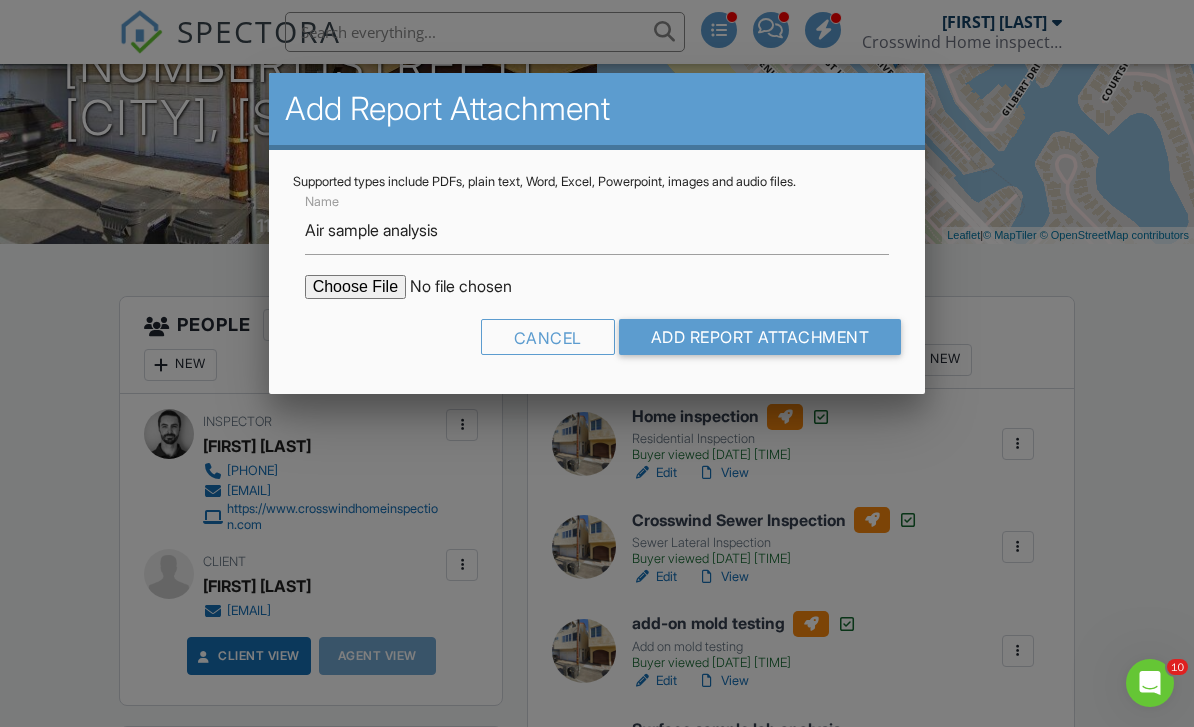 scroll, scrollTop: 332, scrollLeft: 0, axis: vertical 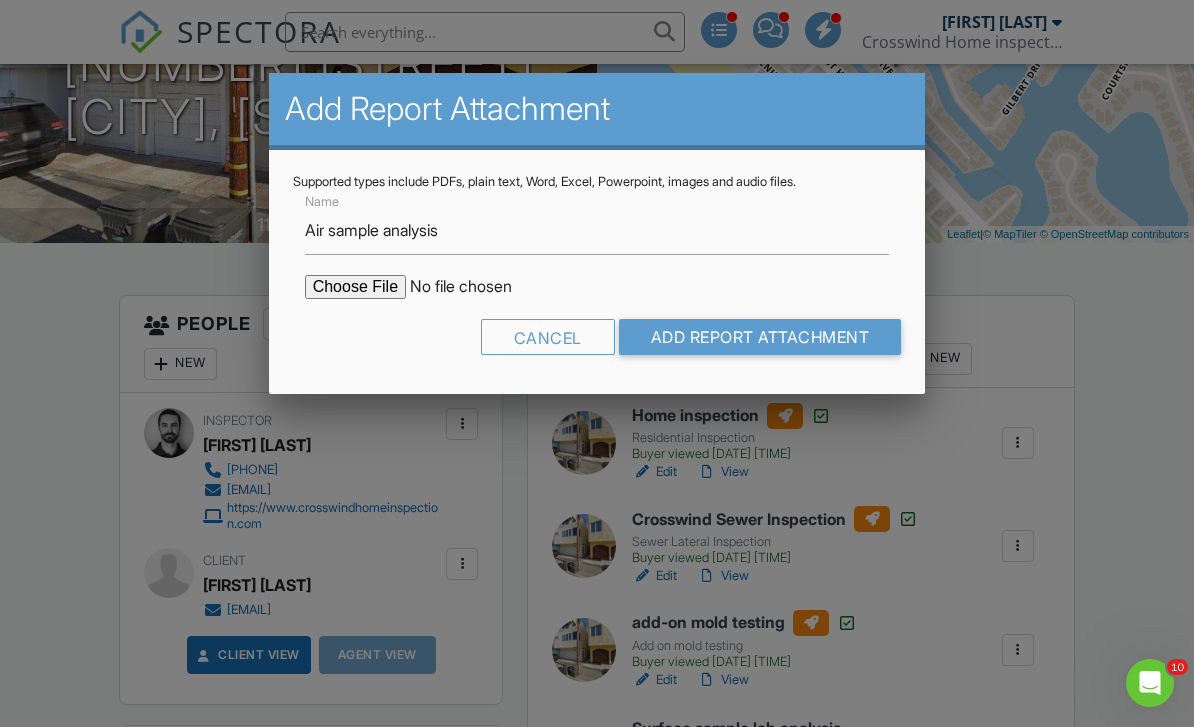 type on "C:\fakepath\16778 Bayview air sample analysis.pdf" 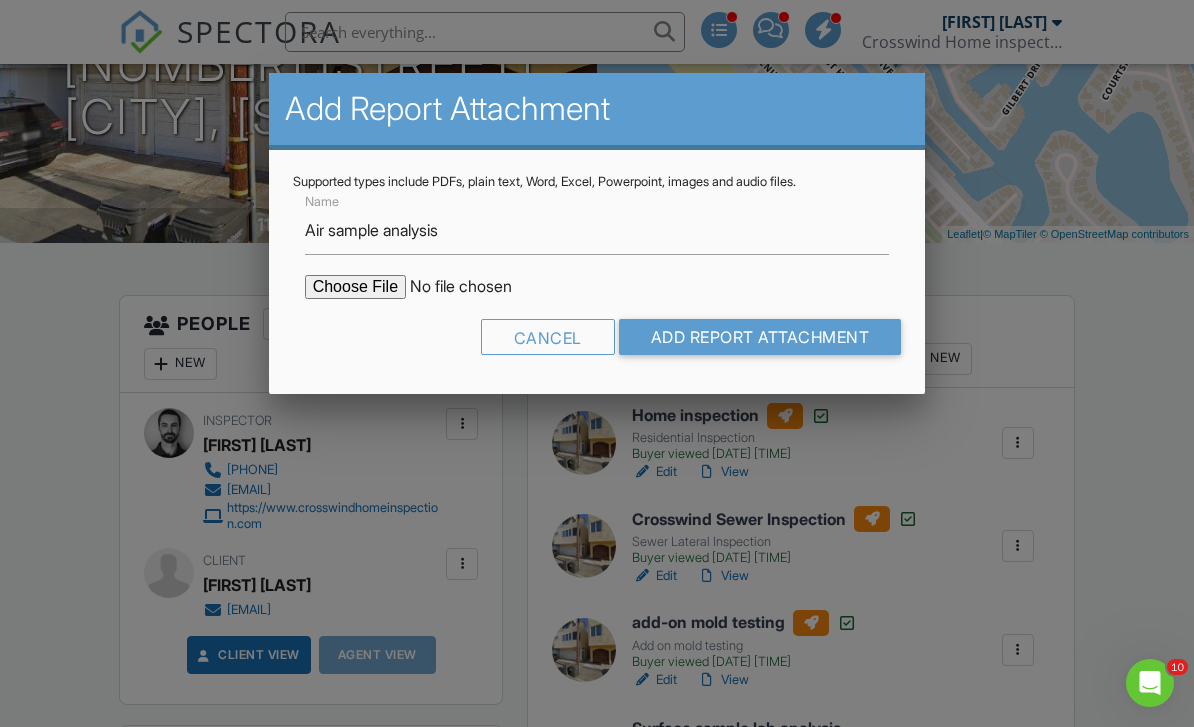 click on "Add Report Attachment" at bounding box center [760, 337] 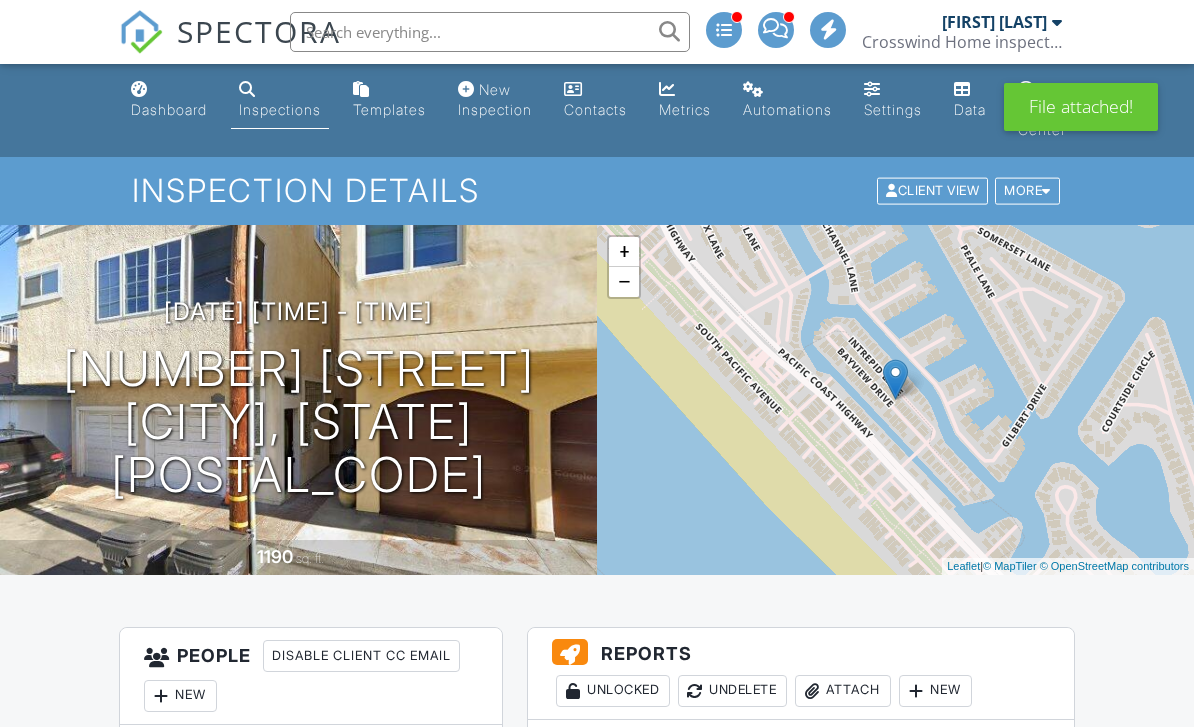 scroll, scrollTop: 0, scrollLeft: 0, axis: both 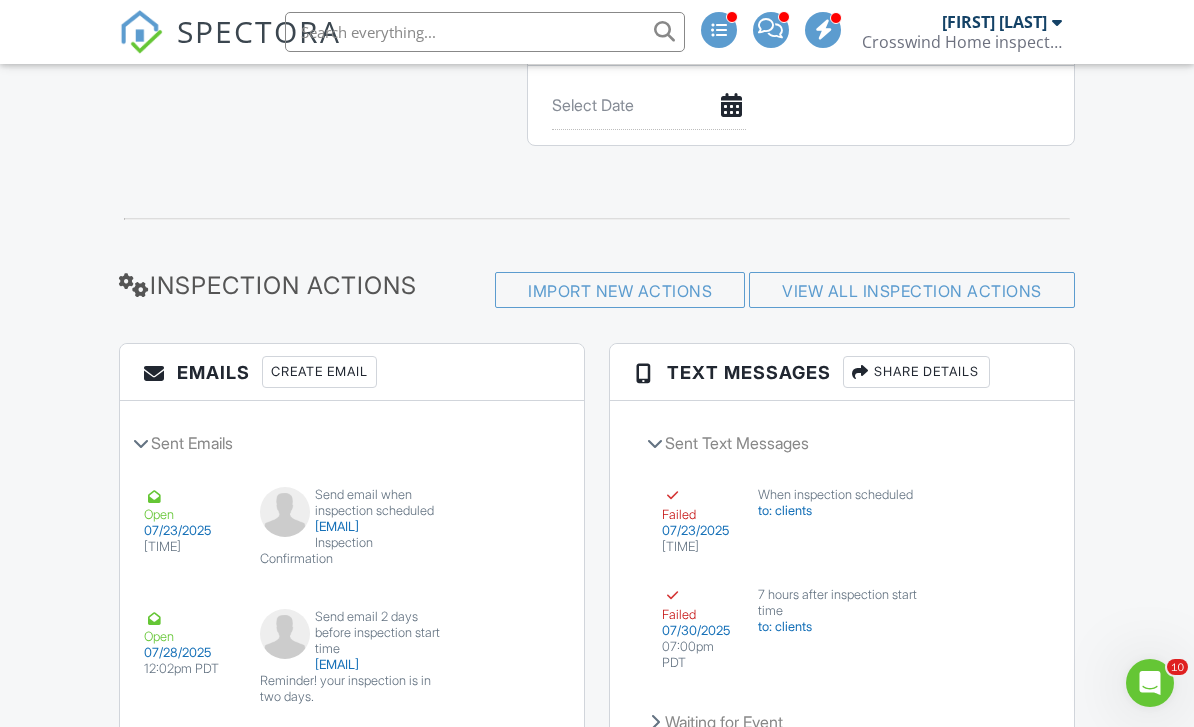 click on "Create Email" at bounding box center (319, 372) 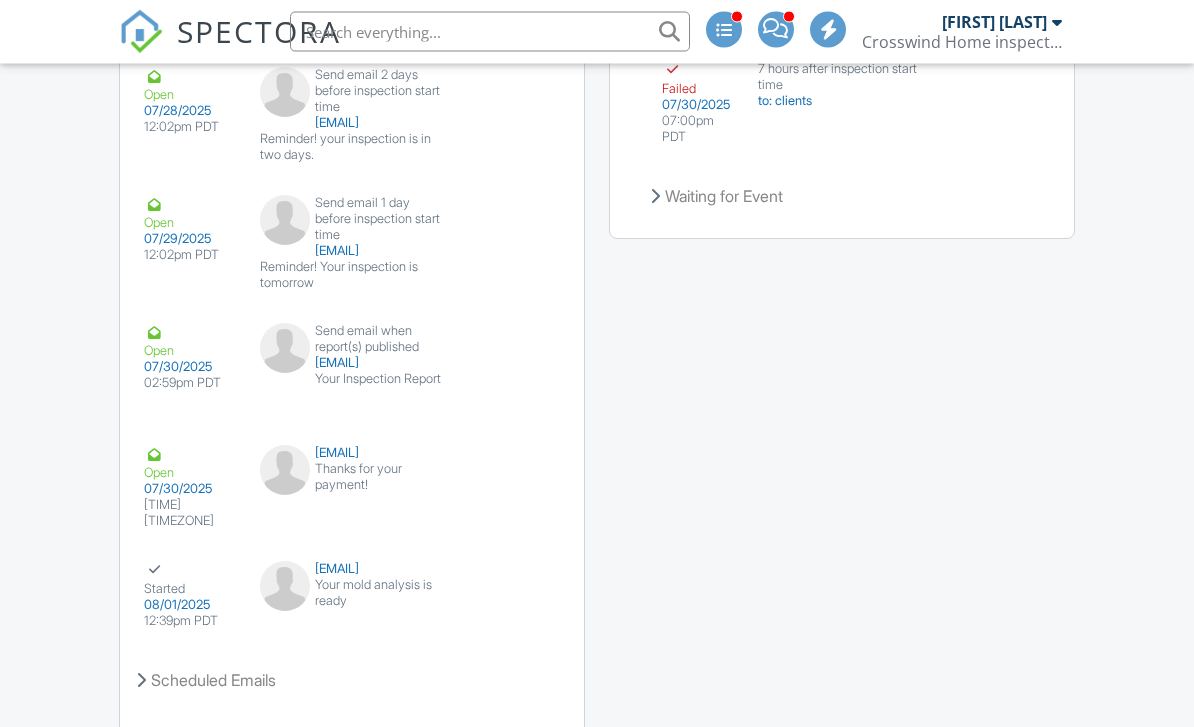 scroll, scrollTop: 0, scrollLeft: 0, axis: both 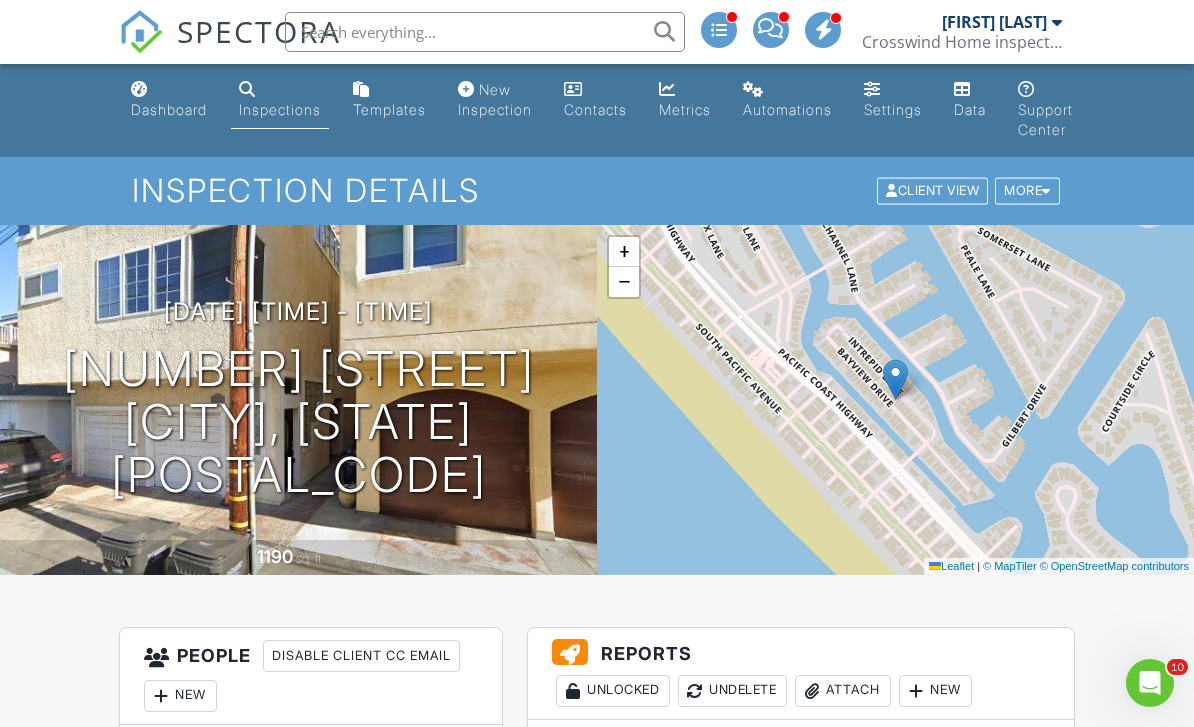 click on "Dashboard" at bounding box center [169, 109] 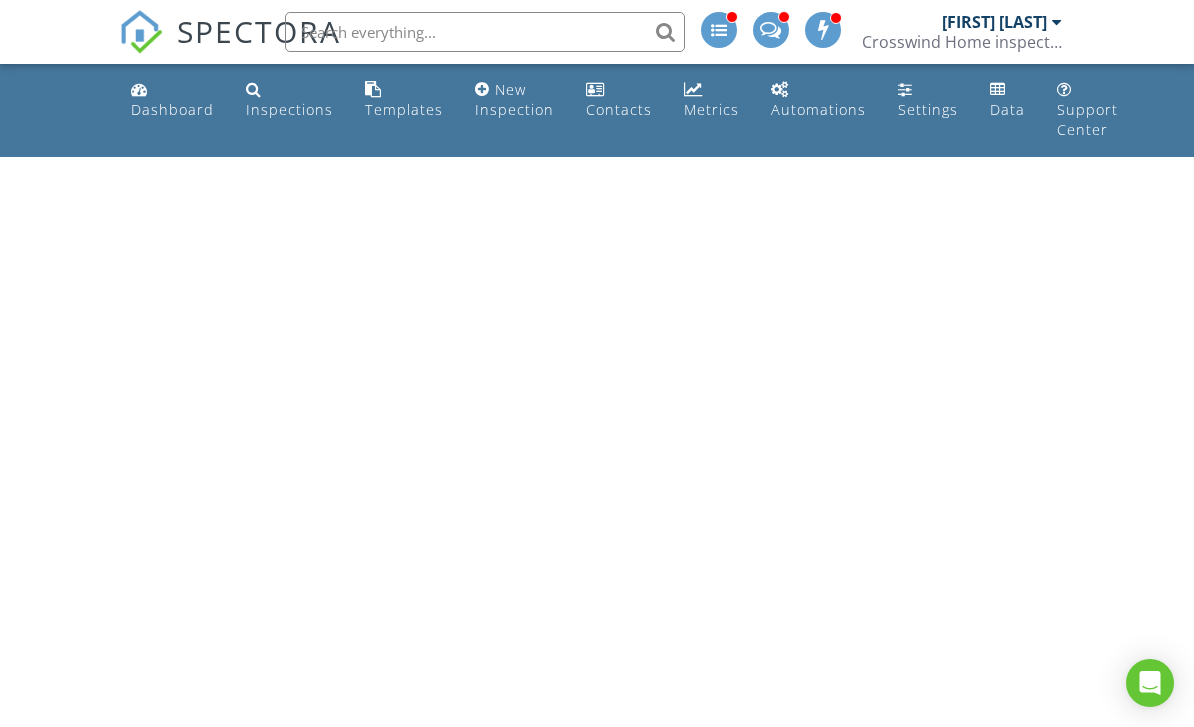 scroll, scrollTop: 0, scrollLeft: 0, axis: both 